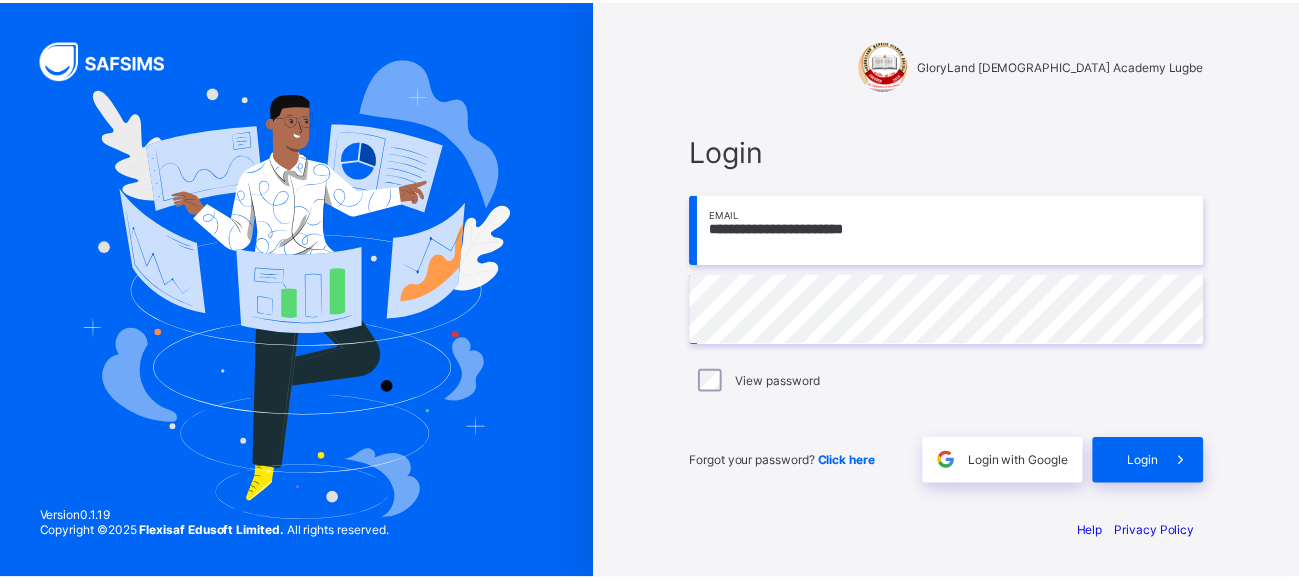 scroll, scrollTop: 0, scrollLeft: 0, axis: both 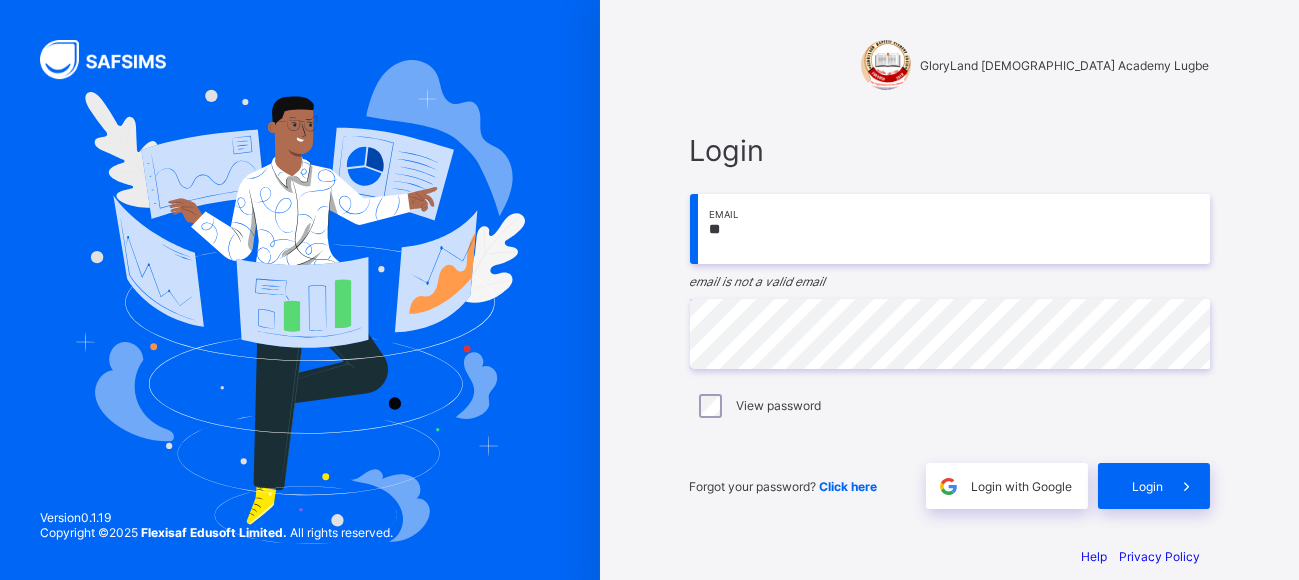 type on "*" 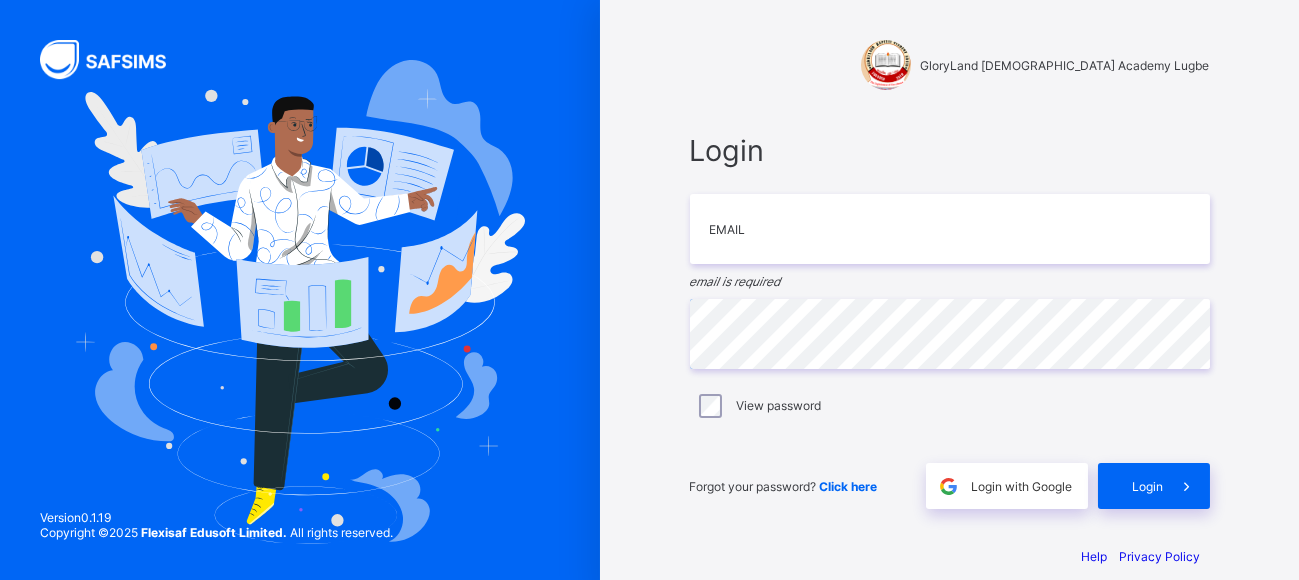 type on "**********" 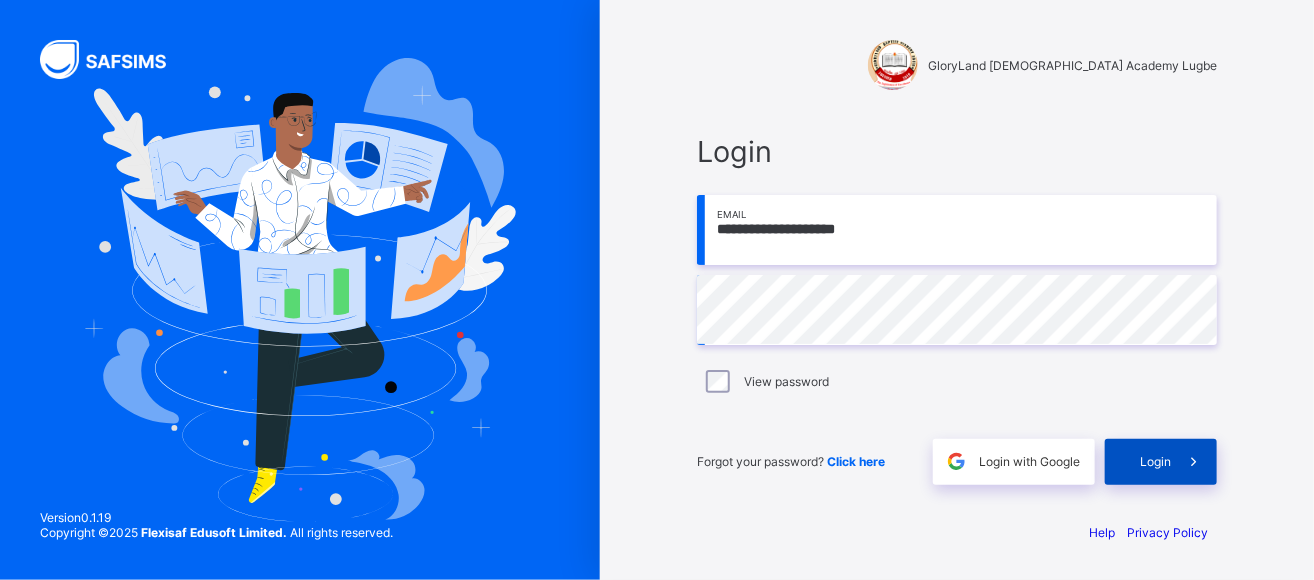 click on "Login" at bounding box center [1155, 461] 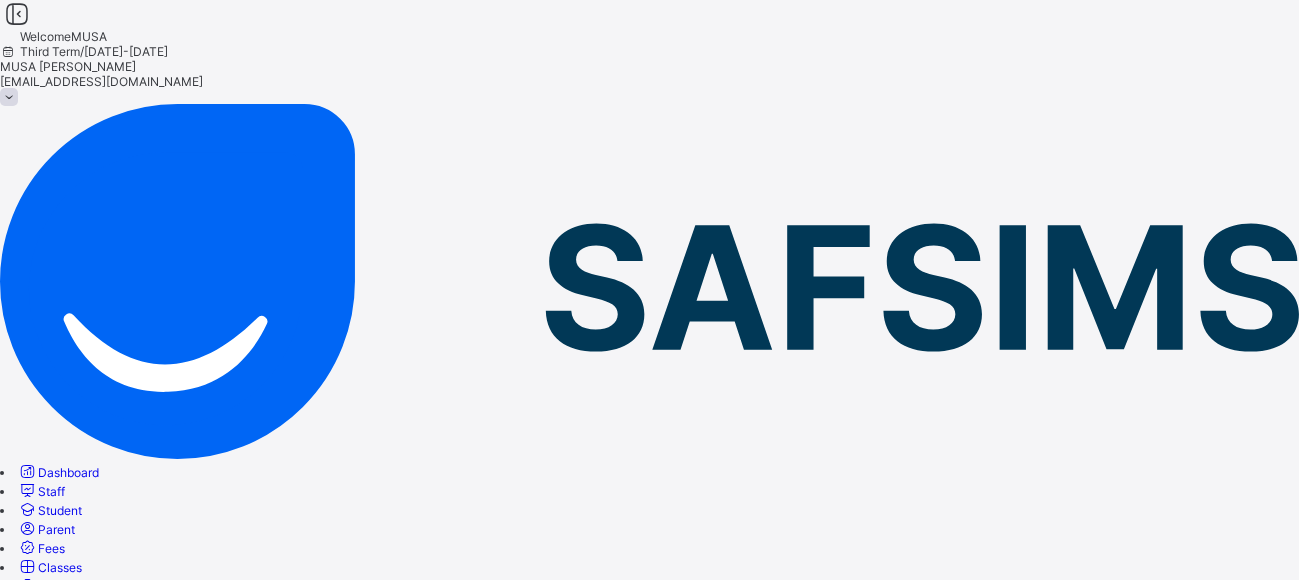 click on "Resume" at bounding box center [649, 805] 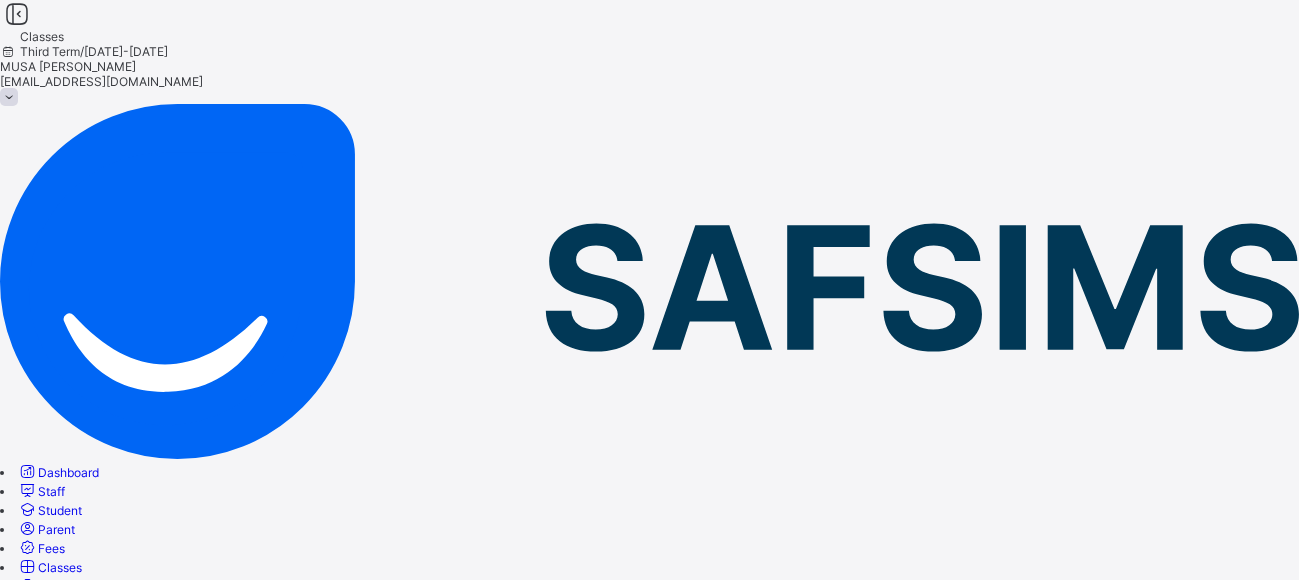 click on "Play Group   Rose" at bounding box center (105, 1182) 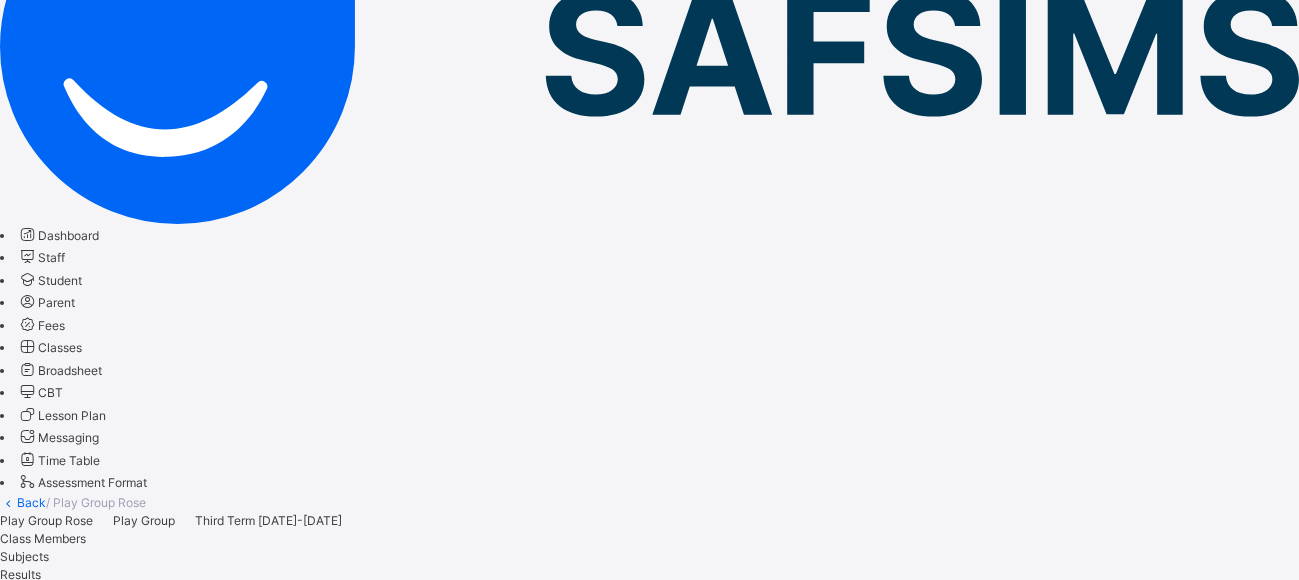 scroll, scrollTop: 282, scrollLeft: 0, axis: vertical 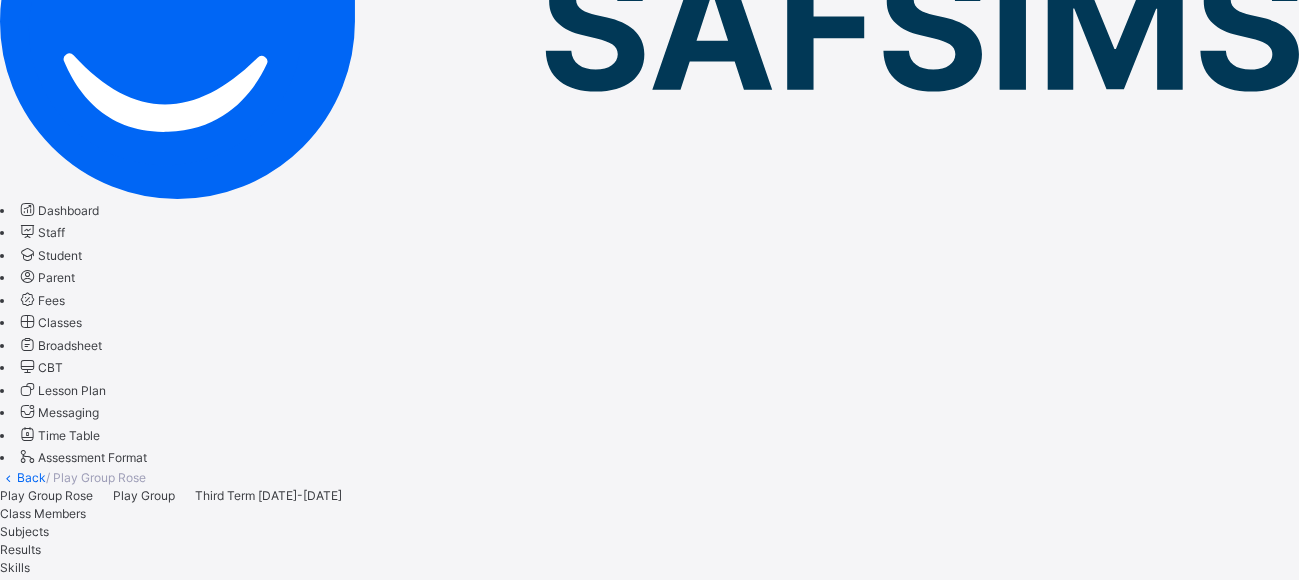 click on "Results" at bounding box center (20, 549) 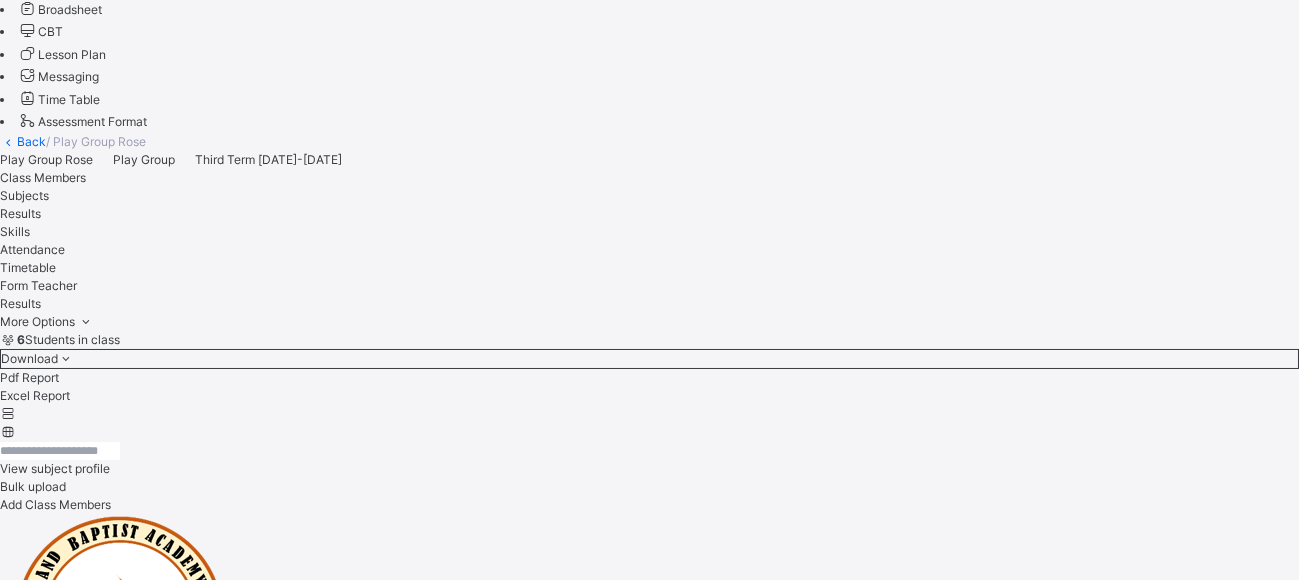 scroll, scrollTop: 650, scrollLeft: 0, axis: vertical 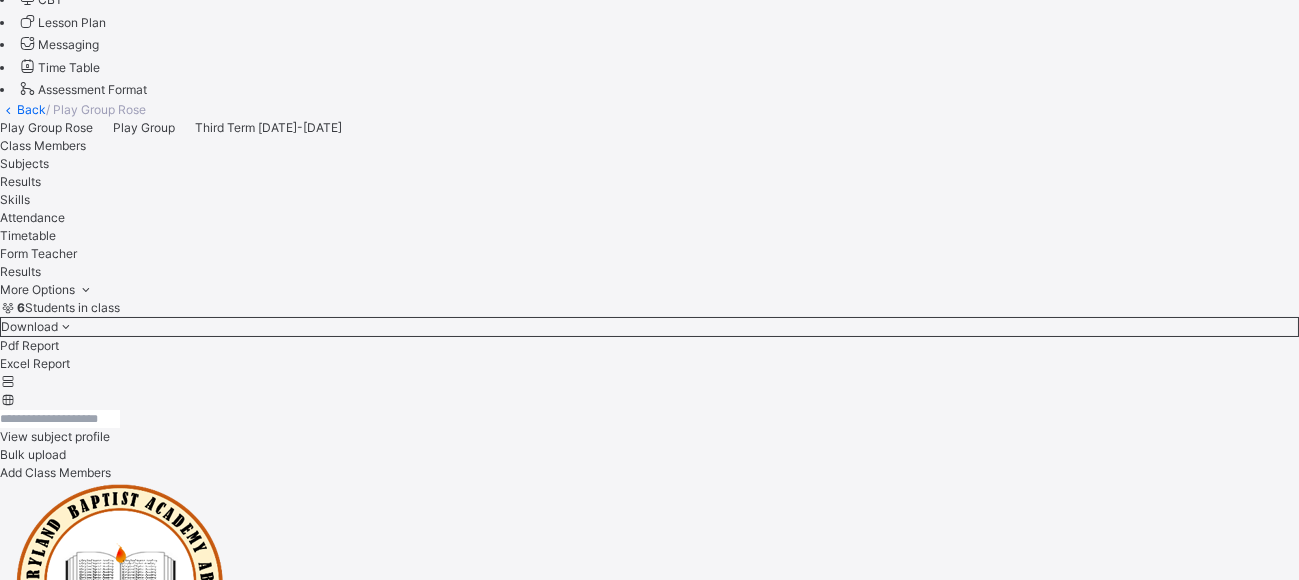 click at bounding box center (402, 3160) 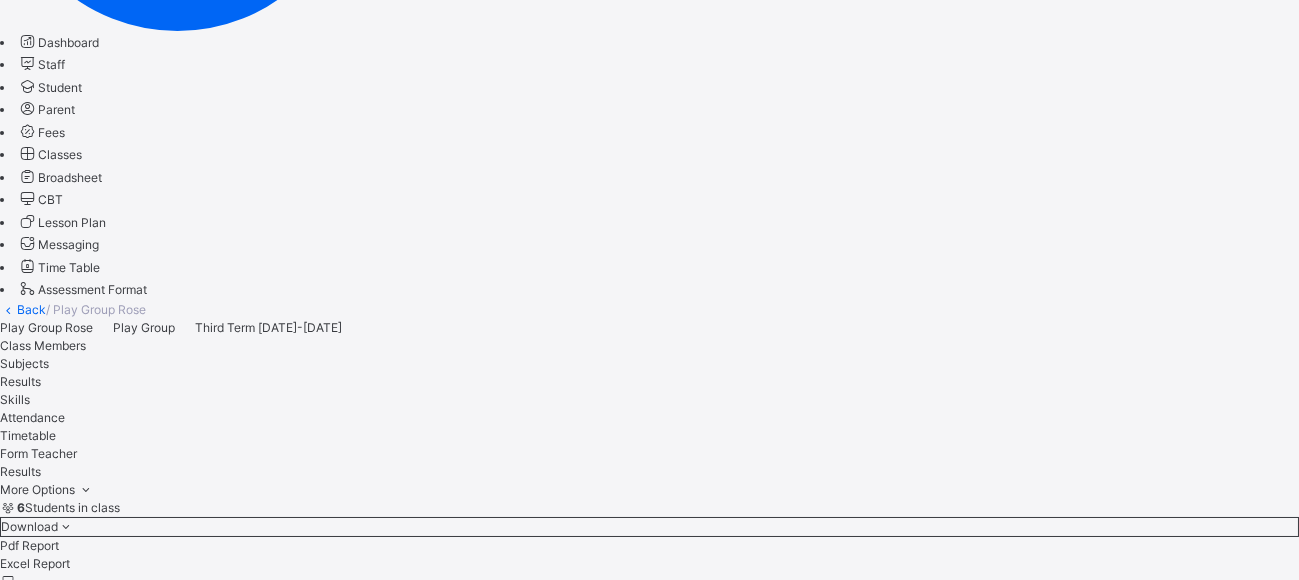 scroll, scrollTop: 419, scrollLeft: 0, axis: vertical 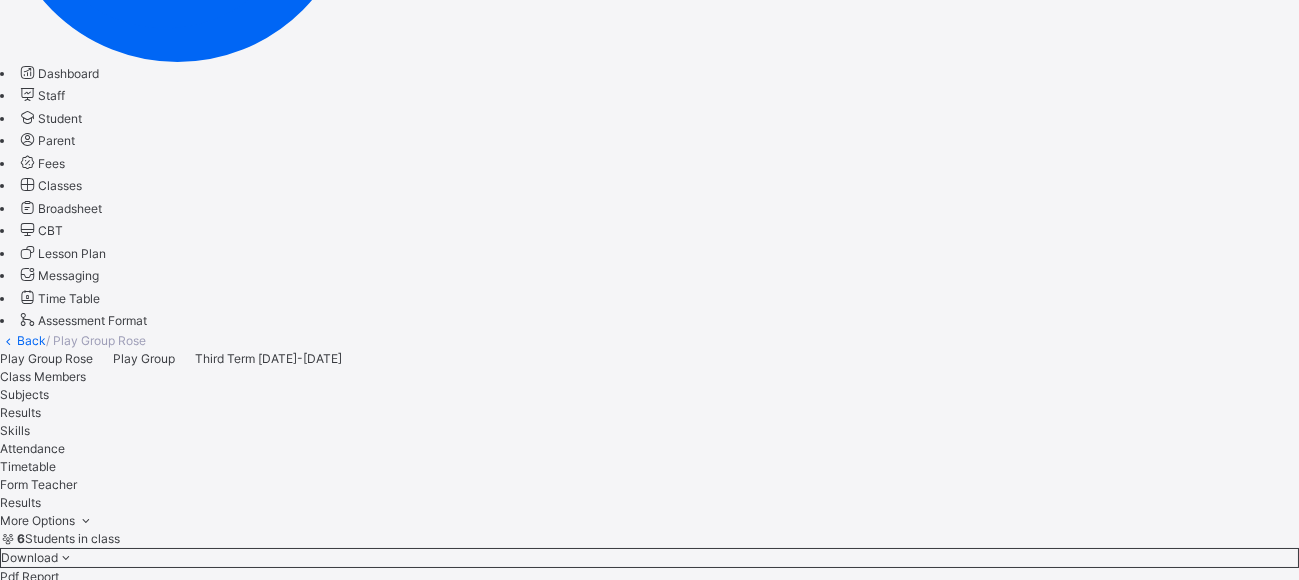 click on "Assessment Scores Assessment Scores Students ATABO NASYAH ENYOJO GBA/PRY/1252 [PERSON_NAME] JAYDEN GBA/PRY/1231 CHUKWUENWENIWE [PERSON_NAME] GBA/PRY/1196 KASIM CHIZITEREM PRINCE GBA/PRY/1261 KAYODE BOLUWATIFE DESTINY GBA/PRY/1189 TUBASEN NKASIRE [PERSON_NAME] GBA/PRY/1260 ATABO NASYAH ENYOJO Performance Records Next Student   No. of students:   6   Class Average:   38.89   Highest Average:   40   Lowest Average:   36   Final Average:   40   Final Grade:   E Edit Comment Subjects CA1 CA2 CA3 CA4 Exam Total Grade Comment BST: Basic Science 10 20 5 5 40 E Phonics  10 20 5 5 40 E NUMBER WORK 10 20 5 5 40 E LETTER WORK 10 20 5 5 40 E Rhymes 10 20 5 5 40 E SCRIBBLING & COLOURING 10 20 5 5 40 E Class teacher's comment Character Count:   0 / 640   Generate   Head teacher's comment Character Count:   0 / 640   Generate   Save Comment × How satisfied were you with your experience using SAFSIMS [DATE]? 😞 🙁 😐 🙂 😄 Very Dissatisfied Very Satisfied Submit Close   ×   ’s Comment AE   GBA/PRY/1252 40" at bounding box center (649, 3091) 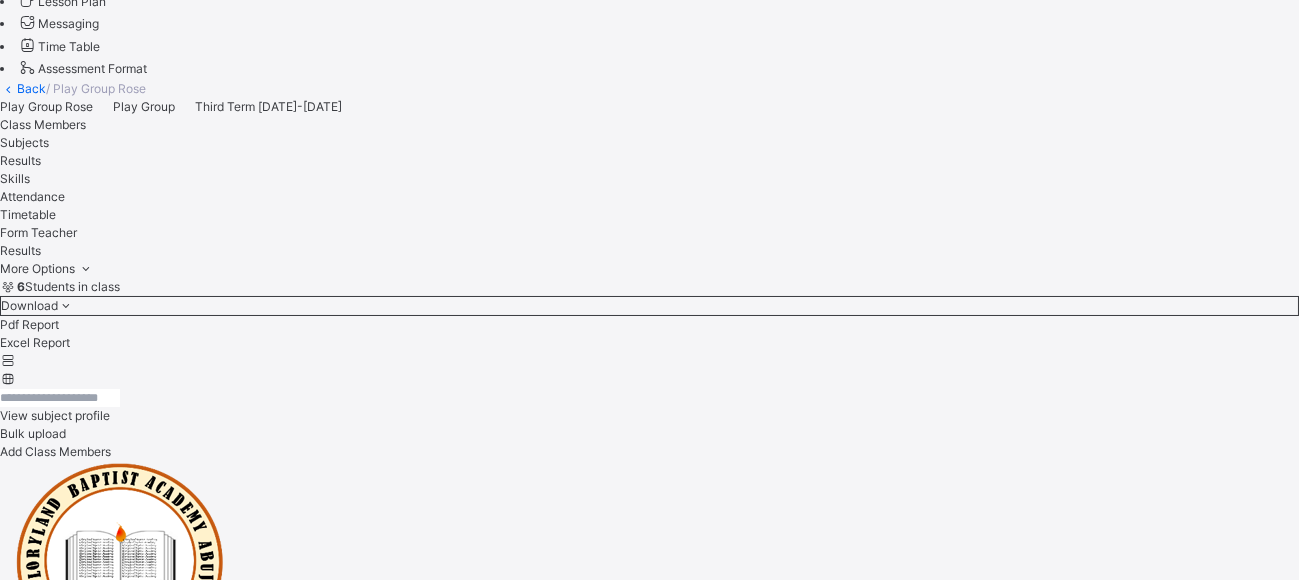 scroll, scrollTop: 827, scrollLeft: 0, axis: vertical 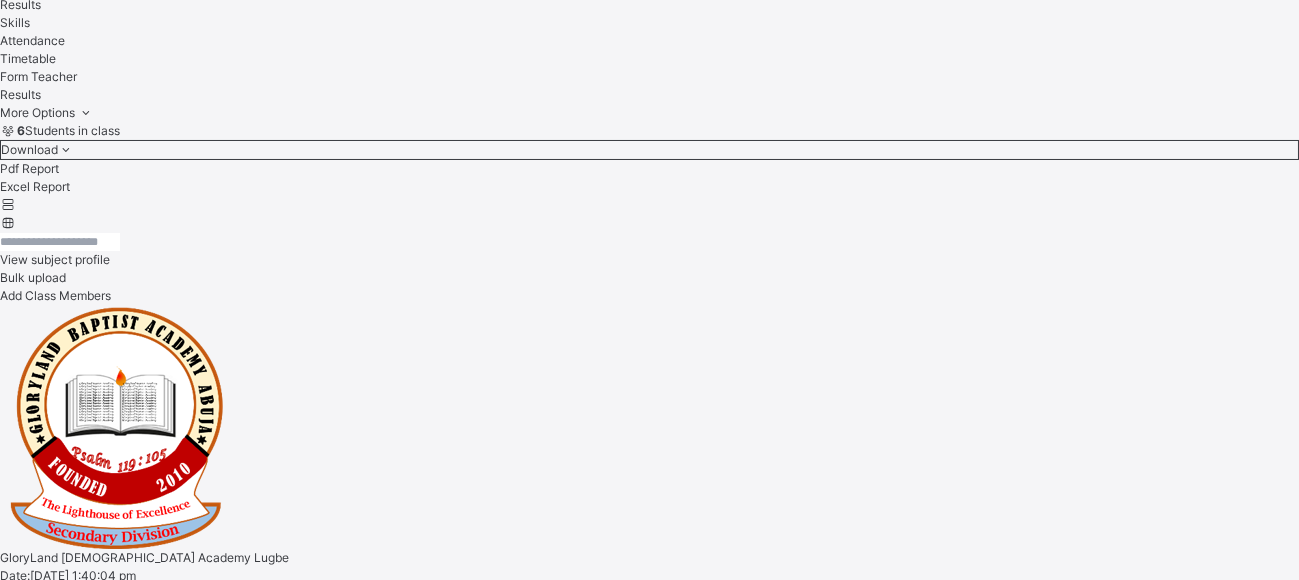 drag, startPoint x: 1311, startPoint y: 164, endPoint x: 1267, endPoint y: 379, distance: 219.45615 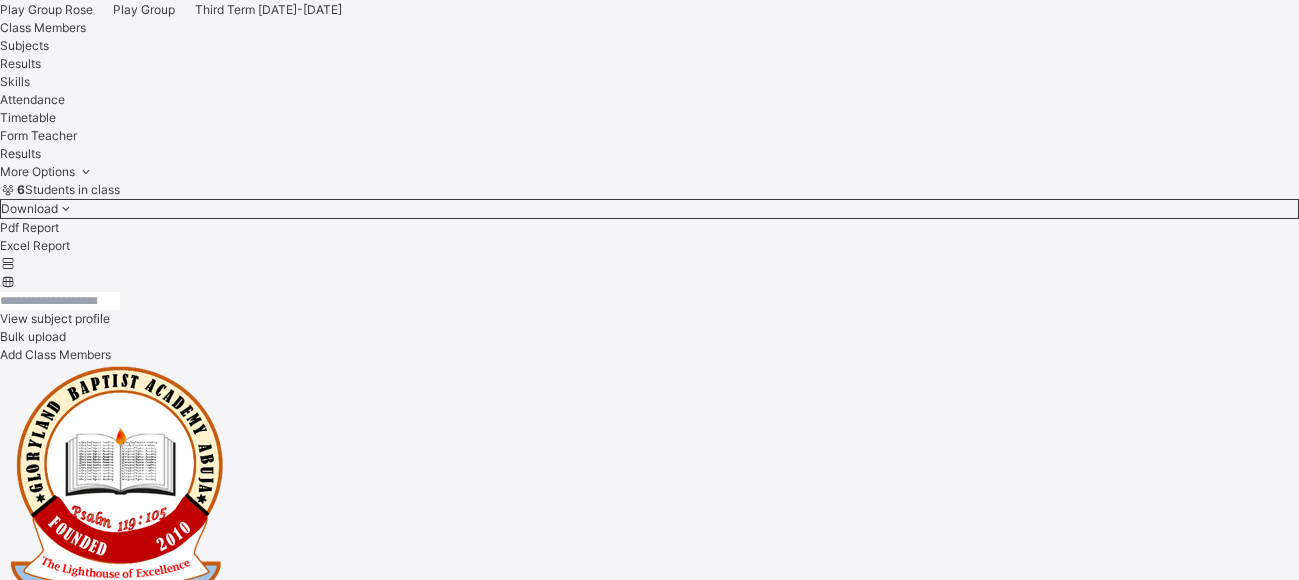 scroll, scrollTop: 761, scrollLeft: 0, axis: vertical 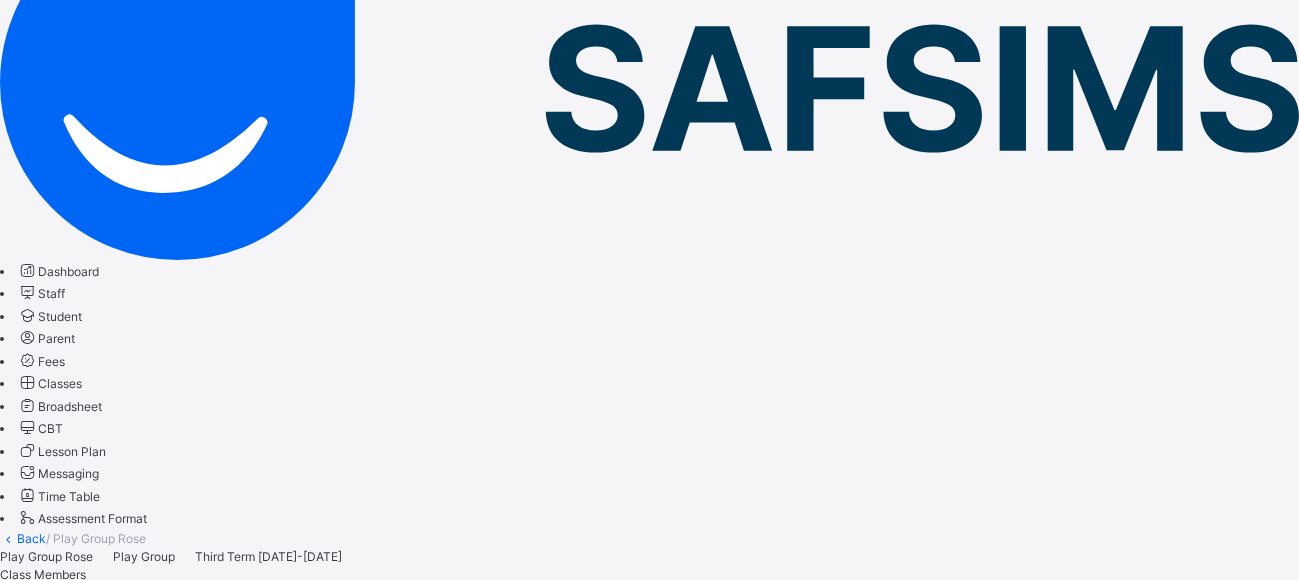 click on "Skills" at bounding box center [649, 629] 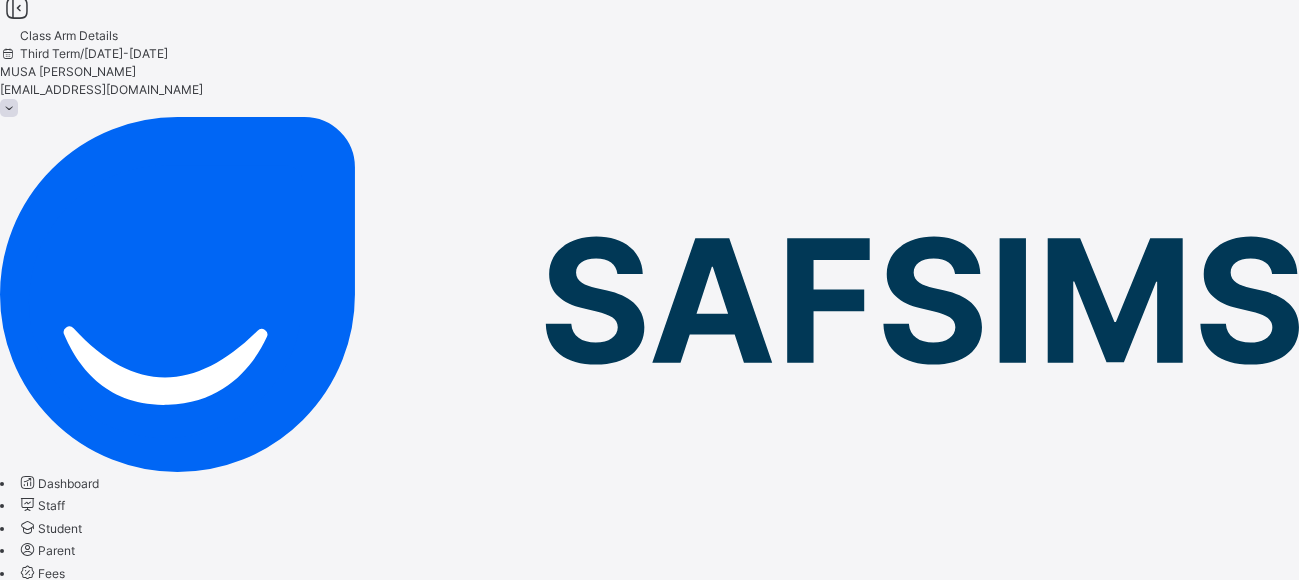 scroll, scrollTop: 0, scrollLeft: 0, axis: both 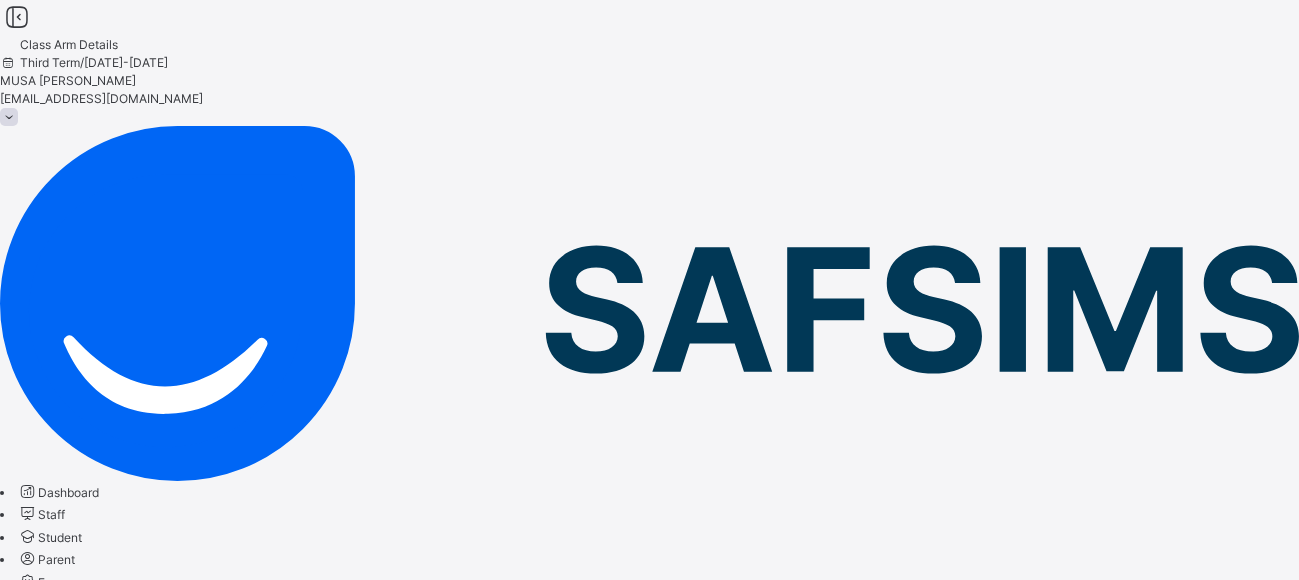 click on "Play Group Rose Play Group  Third Term [DATE]-[DATE]" at bounding box center [649, 778] 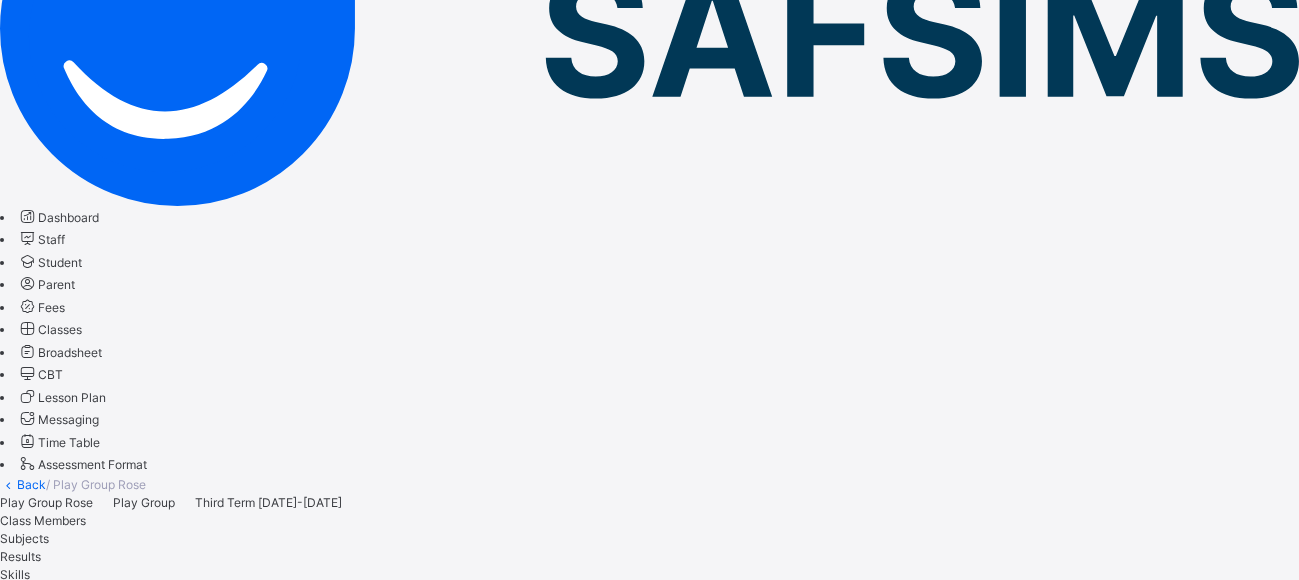 scroll, scrollTop: 328, scrollLeft: 0, axis: vertical 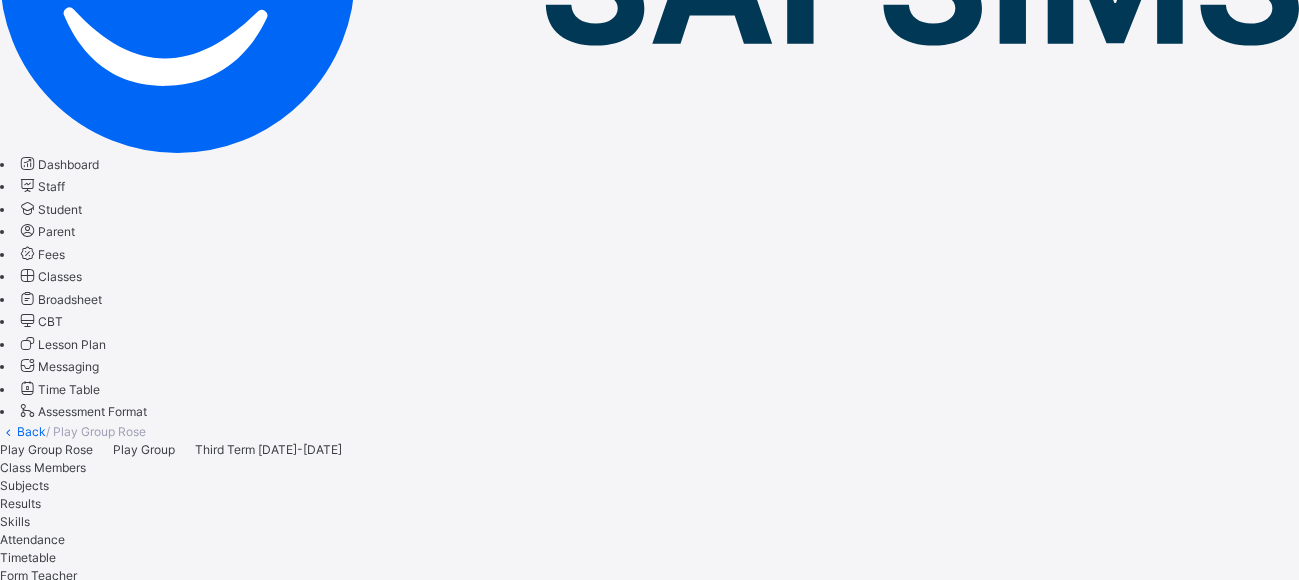 click on "ATABO NASYAH ENYOJO" at bounding box center [649, 4046] 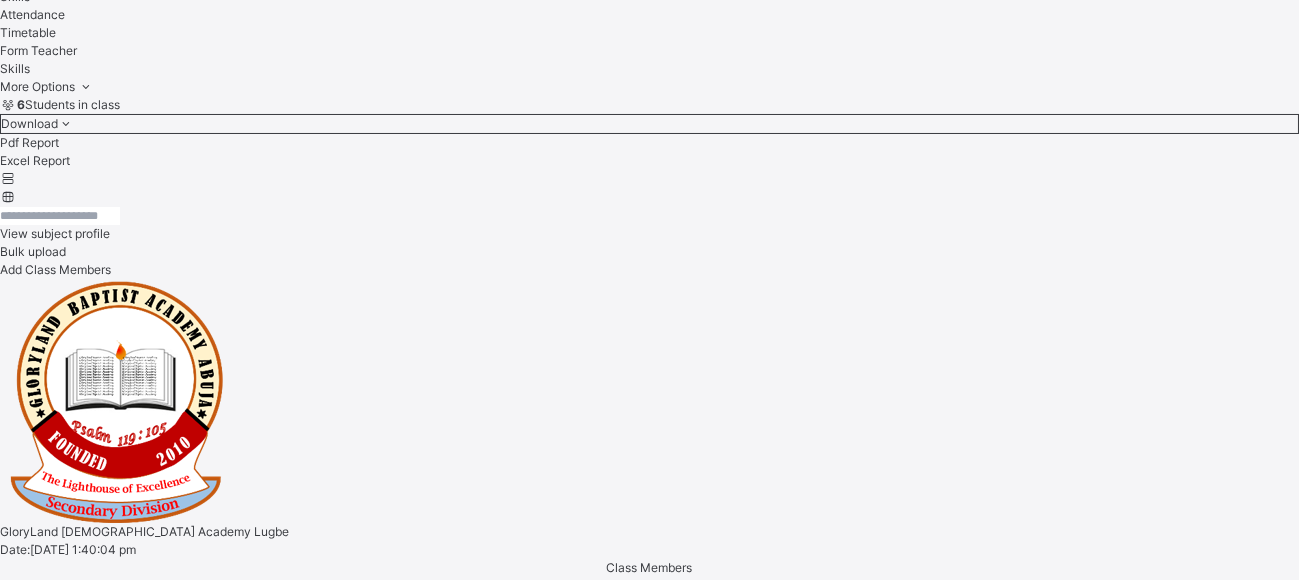 scroll, scrollTop: 507, scrollLeft: 0, axis: vertical 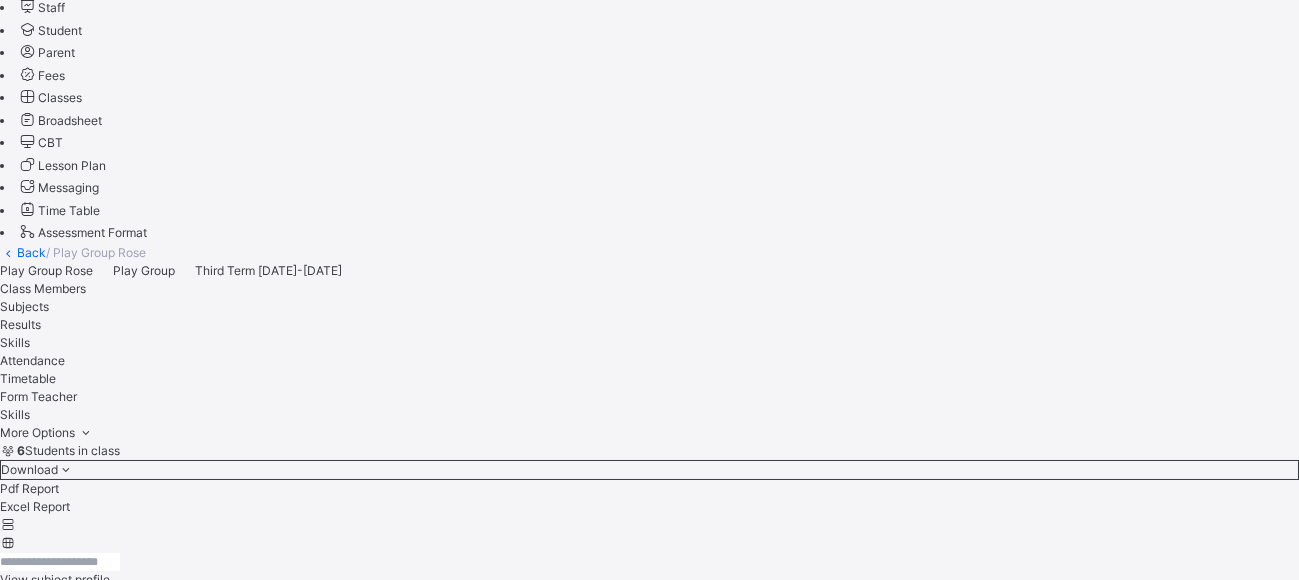 drag, startPoint x: 1297, startPoint y: 279, endPoint x: 1305, endPoint y: 180, distance: 99.32271 